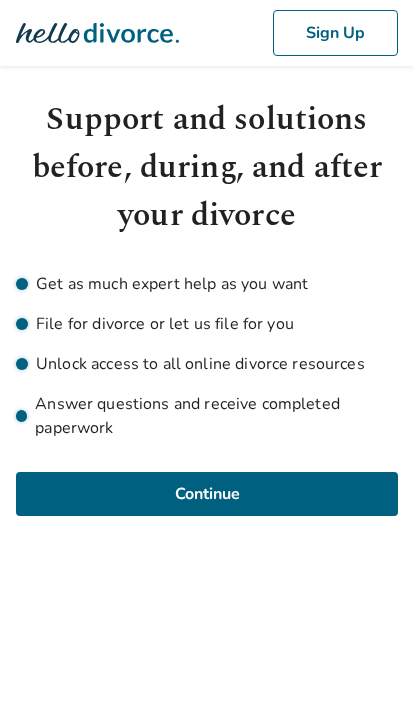 scroll, scrollTop: 0, scrollLeft: 0, axis: both 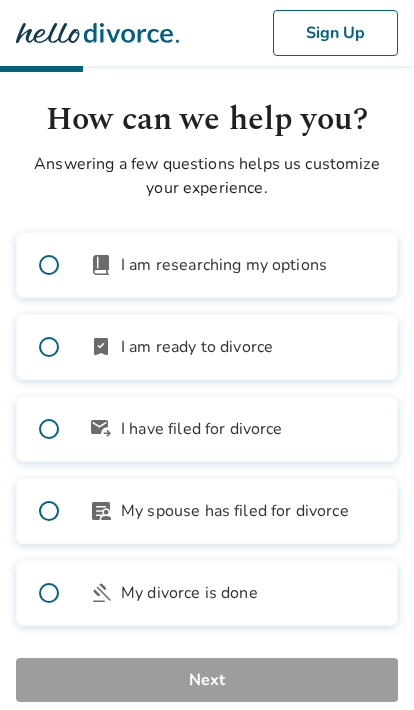 click at bounding box center [49, 347] 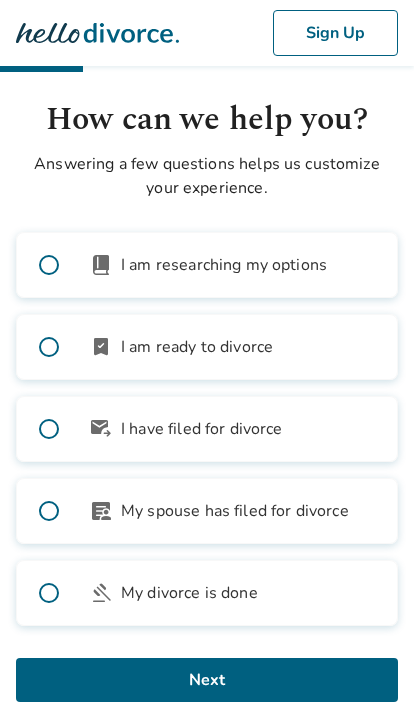click on "Next" at bounding box center [207, 680] 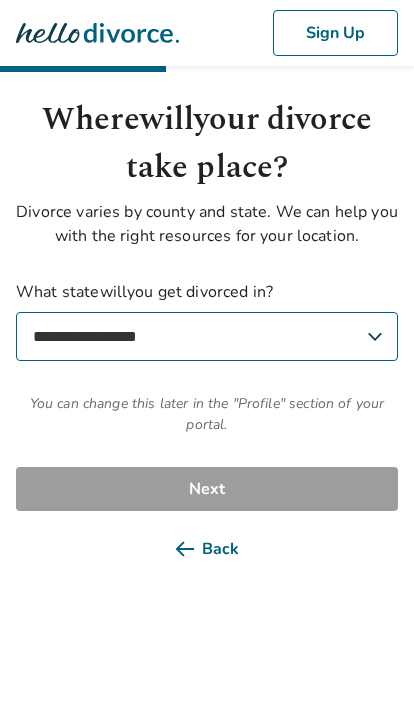 click on "**********" at bounding box center [207, 336] 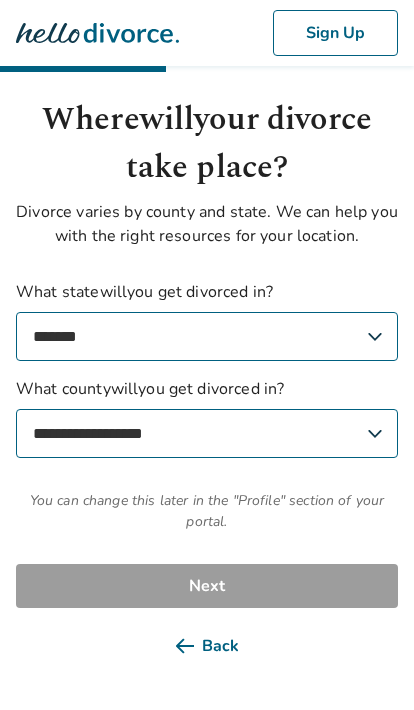 click on "**********" at bounding box center [207, 433] 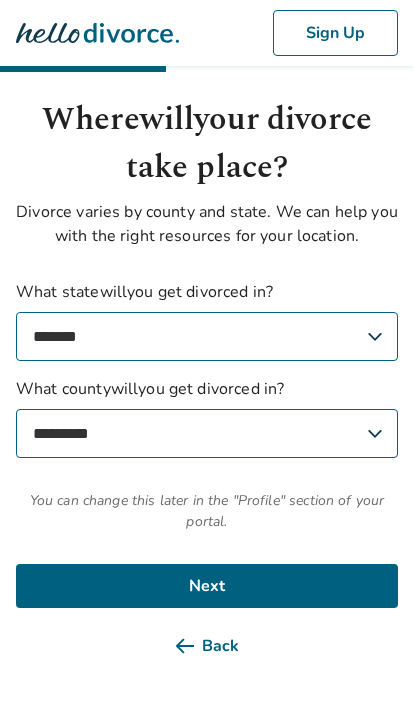 click on "Next" at bounding box center [207, 586] 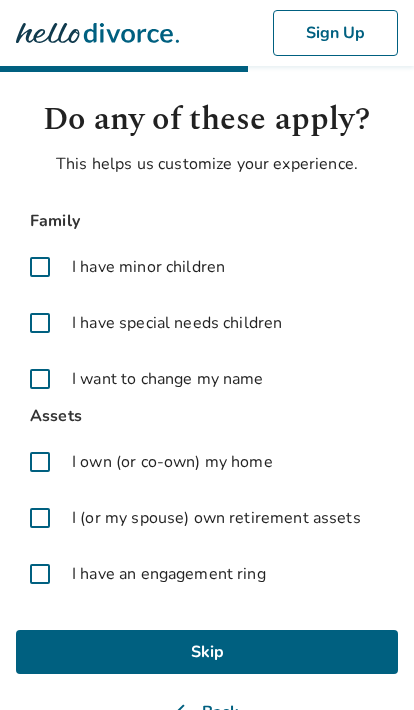click at bounding box center (40, 462) 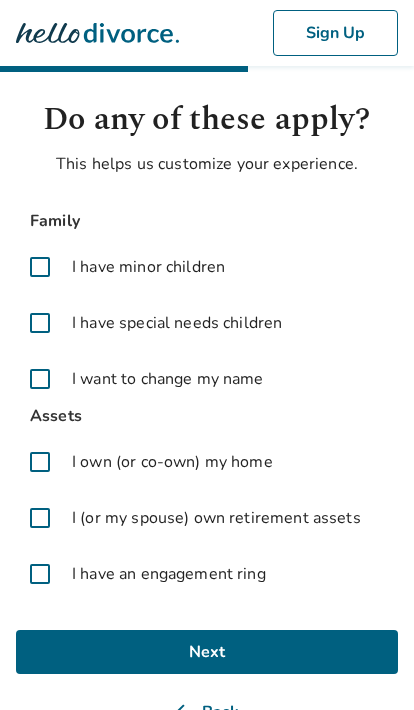click at bounding box center [40, 518] 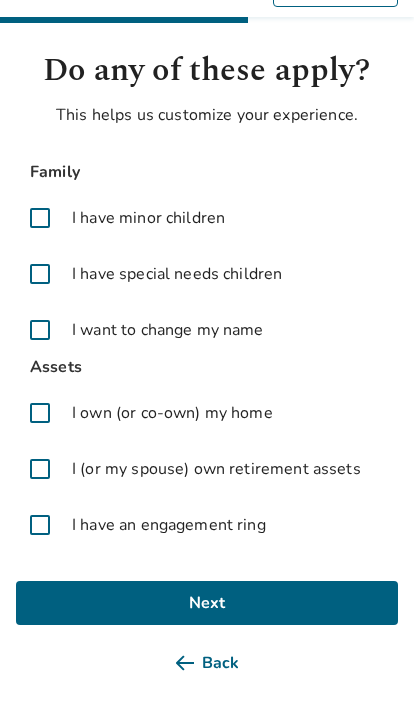 click on "Next" at bounding box center [207, 604] 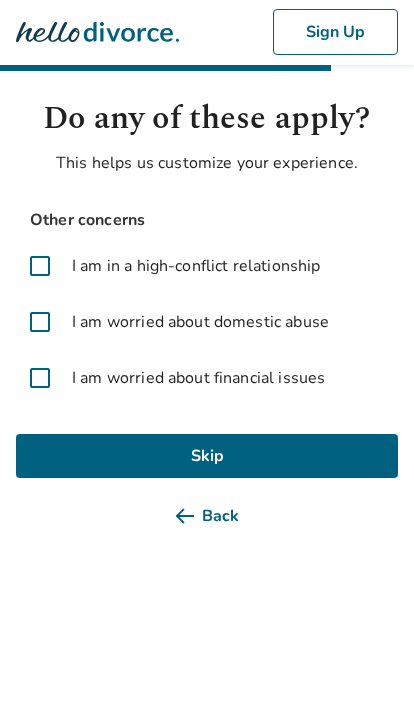 click at bounding box center [40, 267] 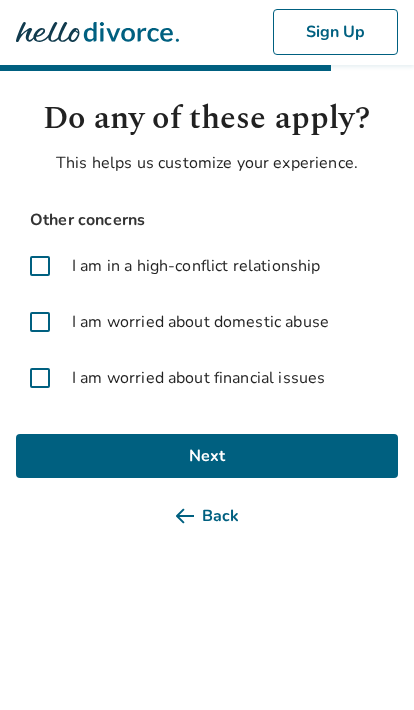 click at bounding box center (40, 323) 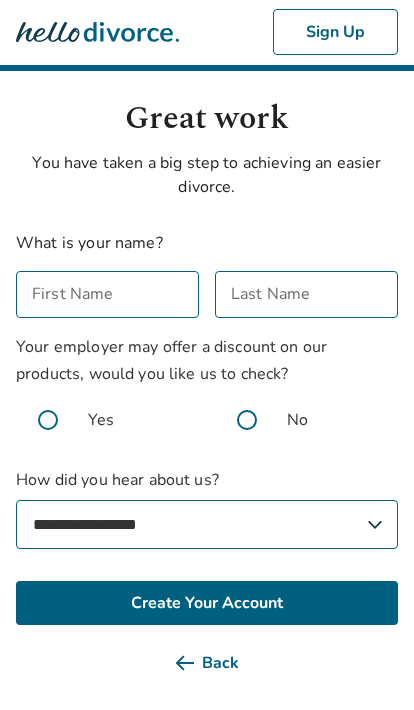 scroll, scrollTop: 1, scrollLeft: 0, axis: vertical 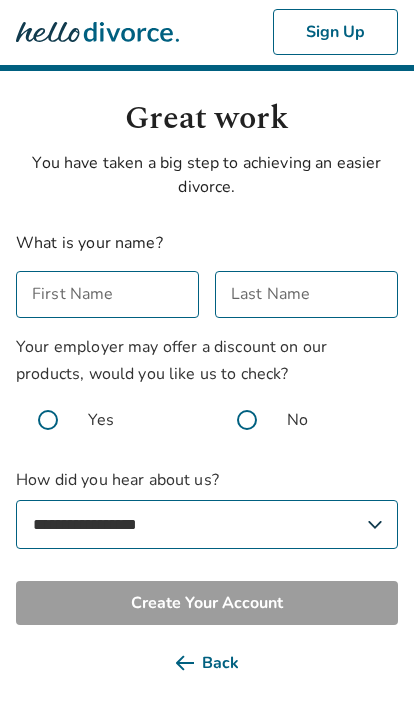 click on "First Name" at bounding box center [107, 294] 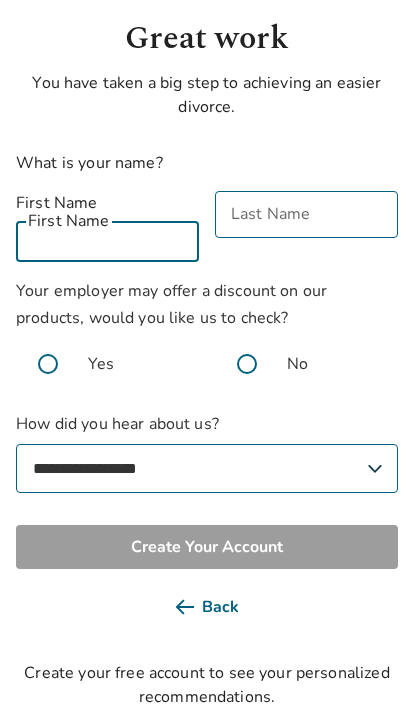 scroll, scrollTop: 0, scrollLeft: 0, axis: both 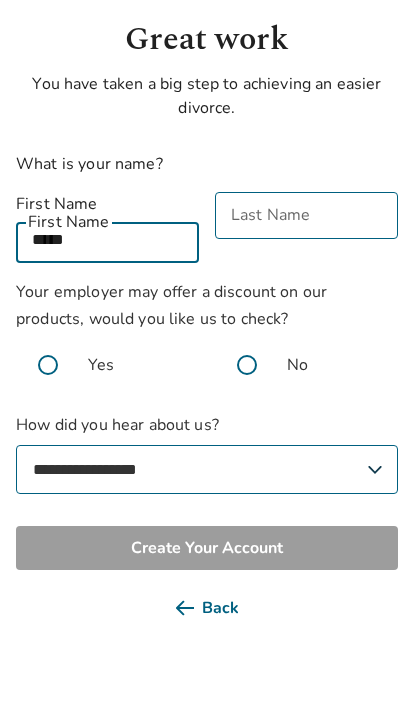 type on "*****" 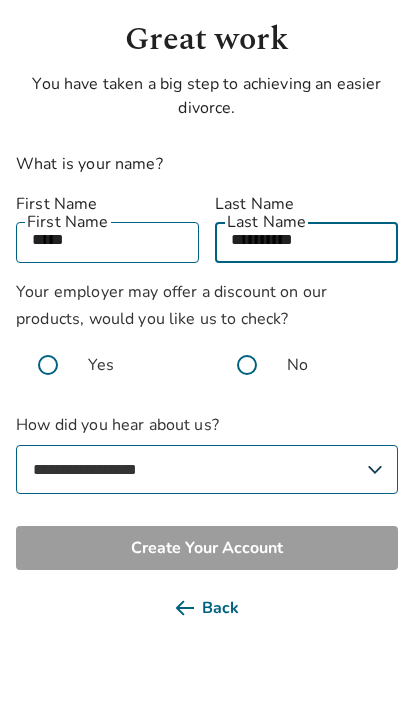 type on "**********" 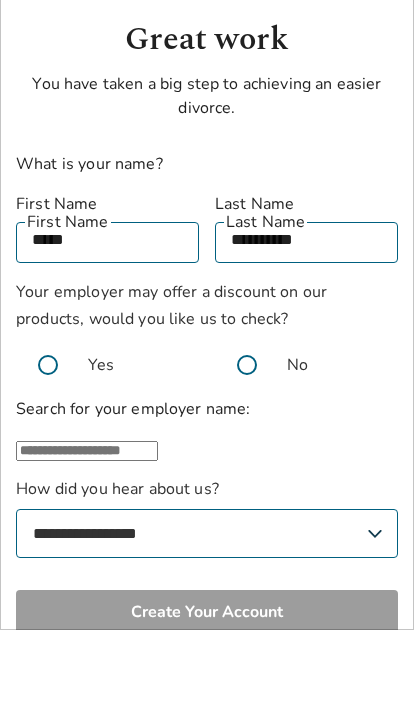 scroll, scrollTop: 80, scrollLeft: 0, axis: vertical 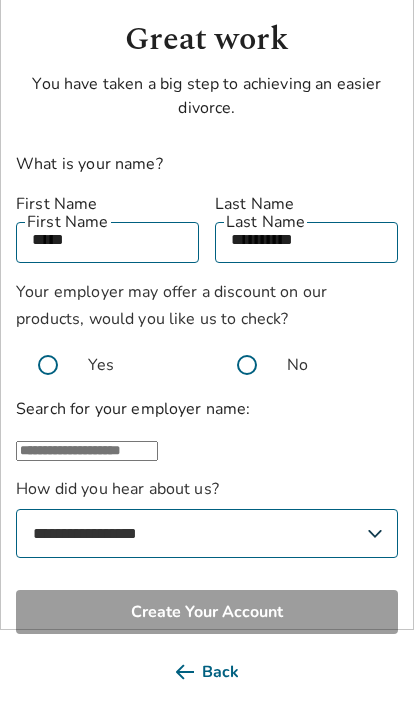 click at bounding box center (247, 365) 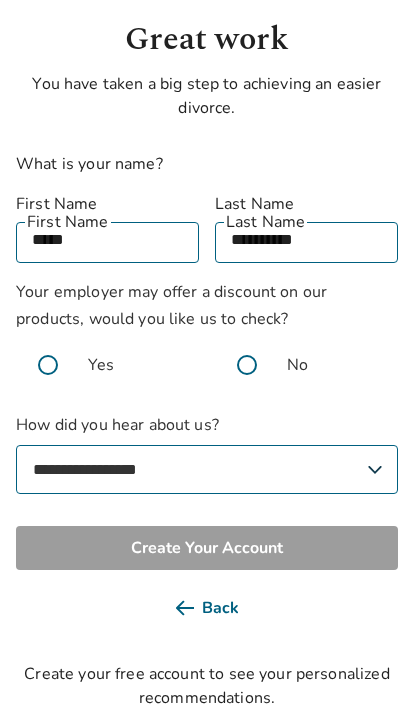 click on "**********" at bounding box center (207, 469) 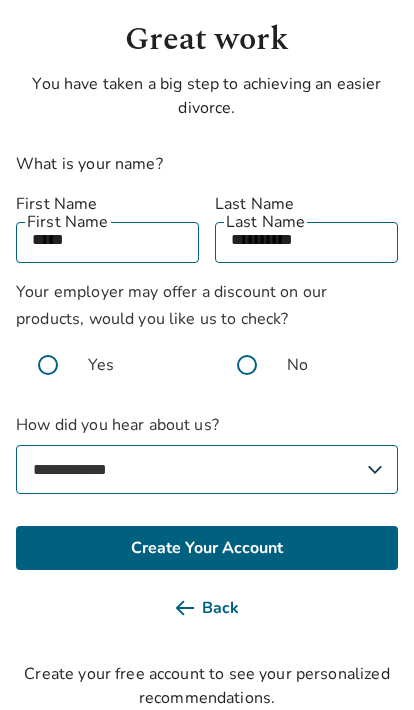 click at bounding box center [48, 365] 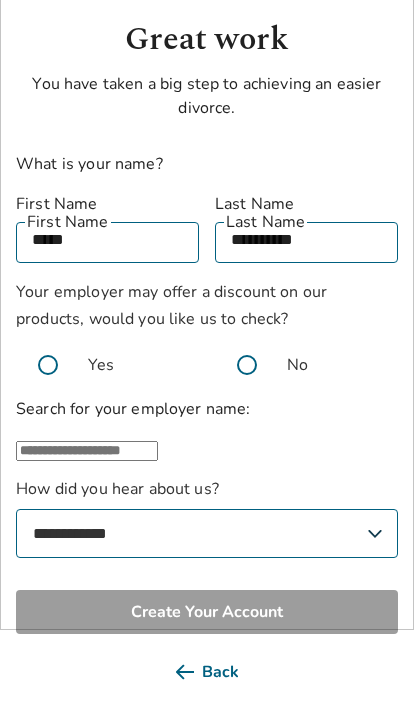 click at bounding box center [87, 451] 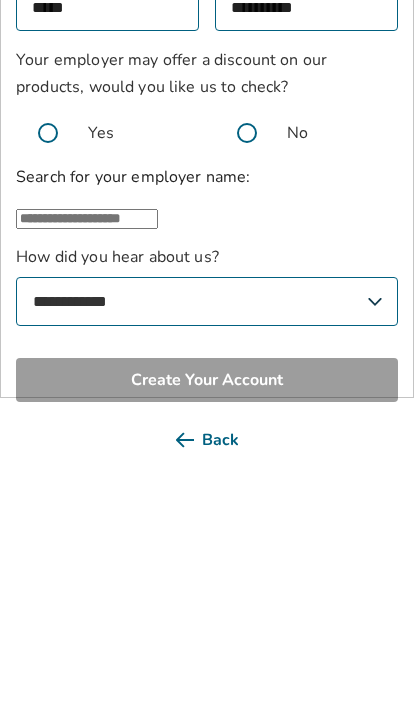scroll, scrollTop: 79, scrollLeft: 0, axis: vertical 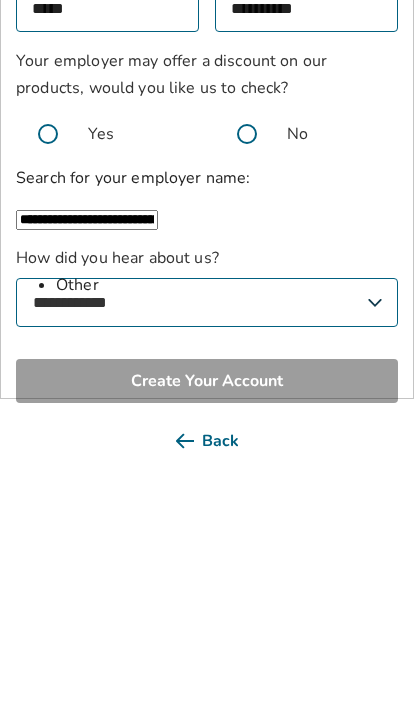 click on "**********" at bounding box center [87, 452] 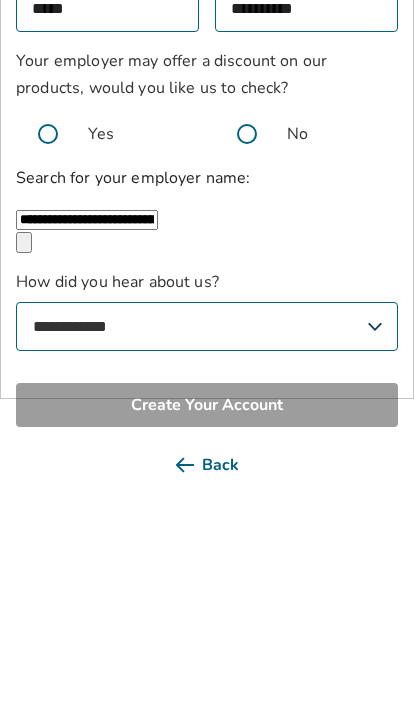 type on "*****" 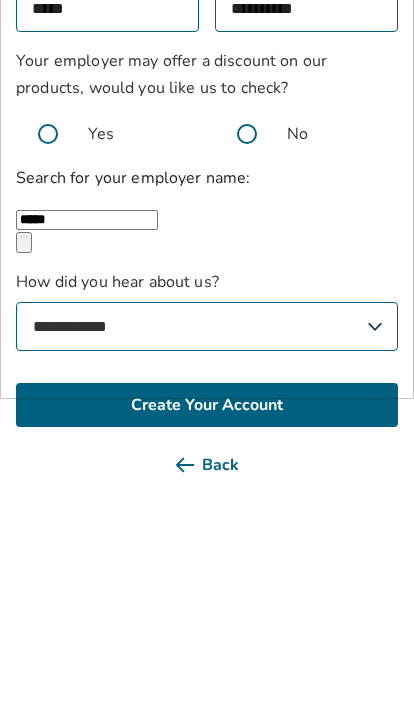 click on "Create Your Account" at bounding box center [207, 637] 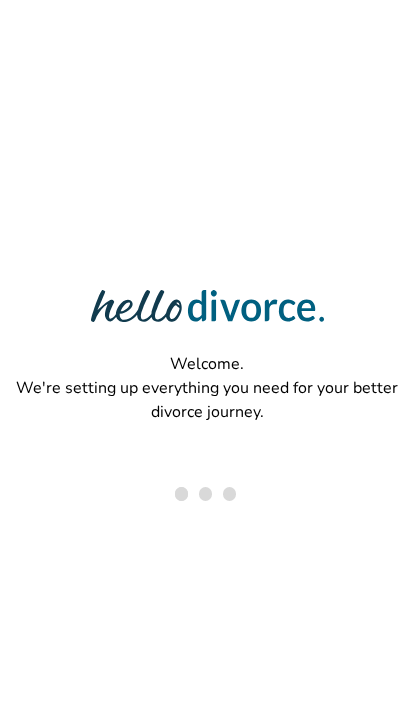 scroll, scrollTop: 0, scrollLeft: 0, axis: both 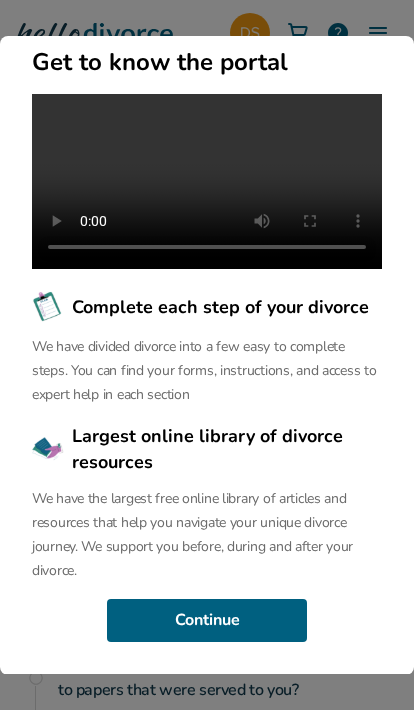 click on "Continue" at bounding box center [207, 621] 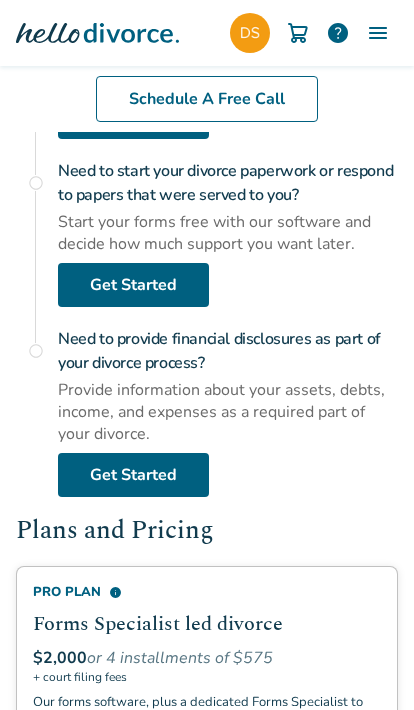 scroll, scrollTop: 494, scrollLeft: 0, axis: vertical 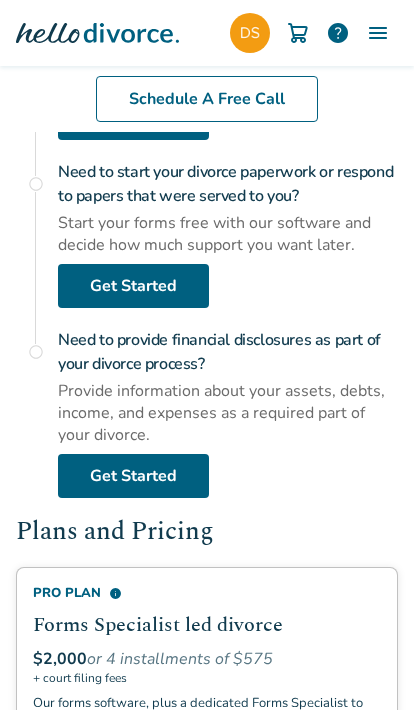 click on "radio_button_unchecked" at bounding box center [36, 184] 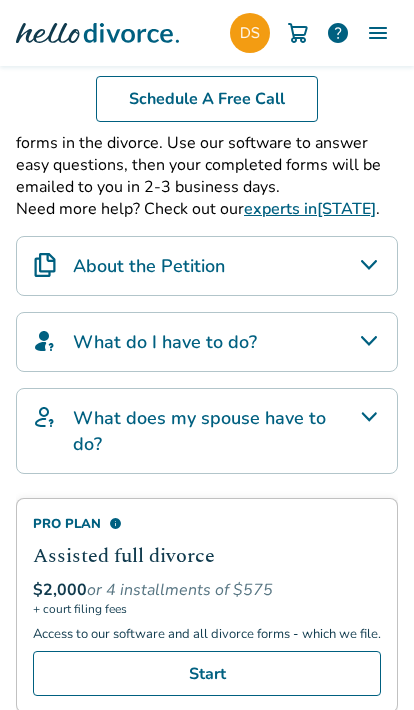 scroll, scrollTop: 599, scrollLeft: 0, axis: vertical 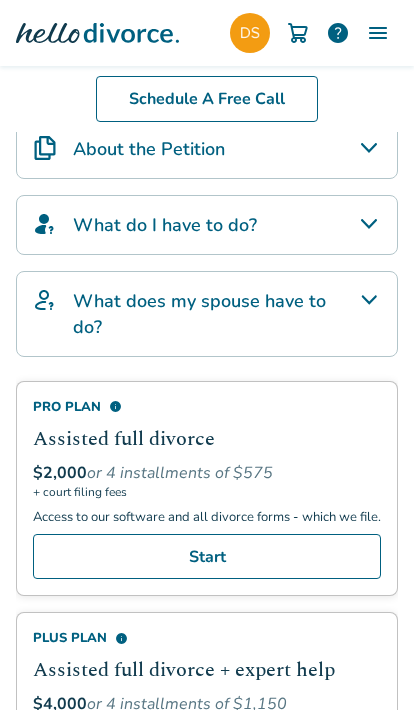 click on "About the Petition" at bounding box center [207, 149] 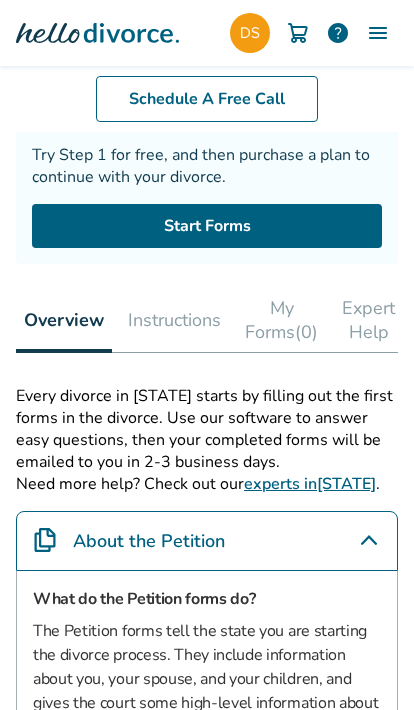 scroll, scrollTop: 205, scrollLeft: 0, axis: vertical 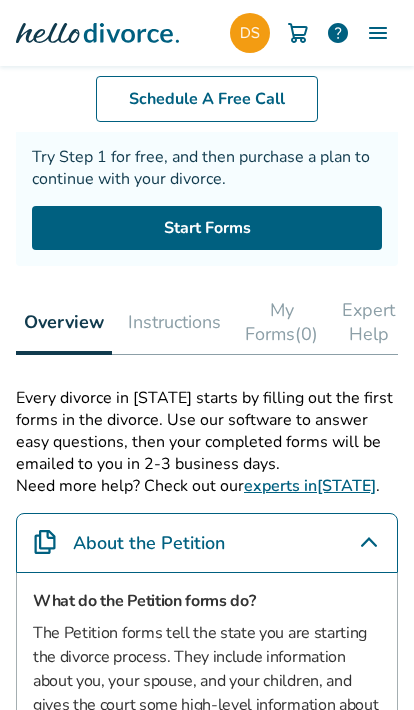 click on "Instructions" at bounding box center [174, 322] 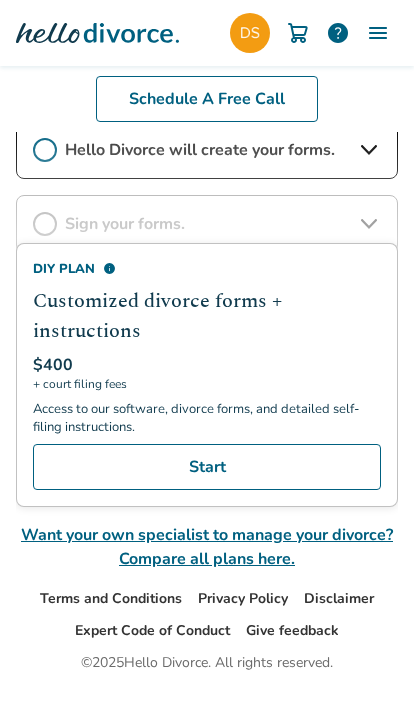 scroll, scrollTop: 469, scrollLeft: 0, axis: vertical 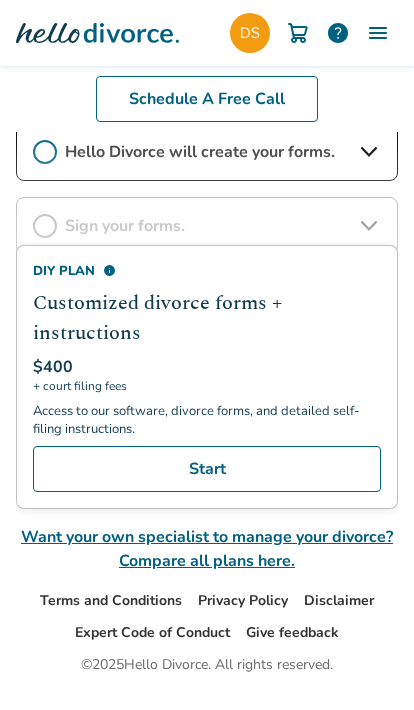 click on "DIY Plan info Customized divorce forms + instructions $400 + court filing fees Access to our software, divorce forms, and detailed self-filing instructions. Start Want your own specialist to manage your divorce? Compare all plans here." at bounding box center (207, 348) 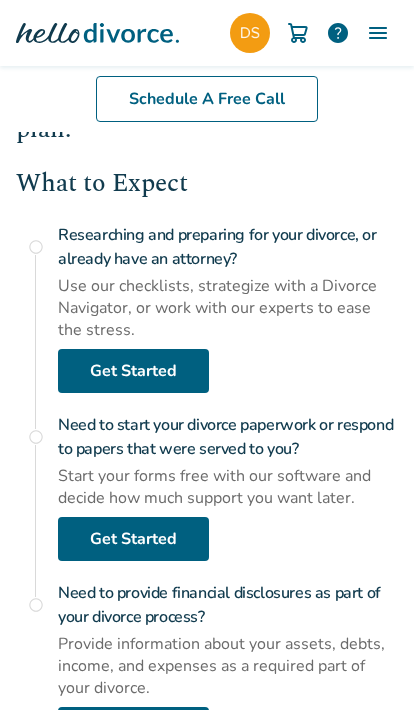 scroll, scrollTop: 230, scrollLeft: 0, axis: vertical 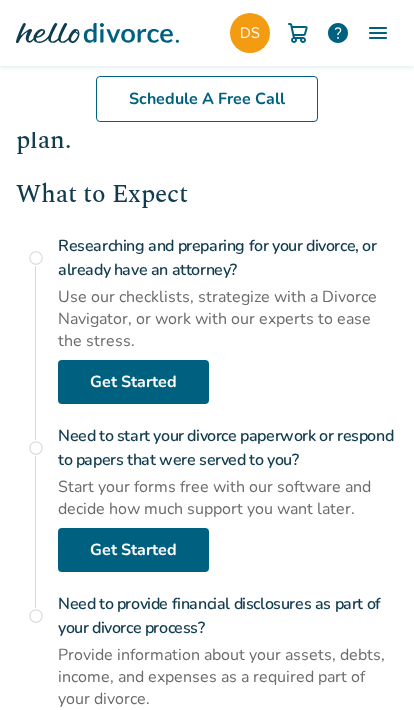 click on "Get Started" at bounding box center (133, 382) 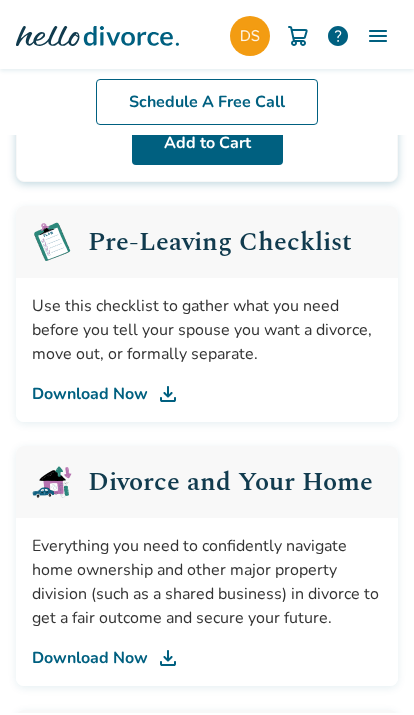 scroll, scrollTop: 463, scrollLeft: 0, axis: vertical 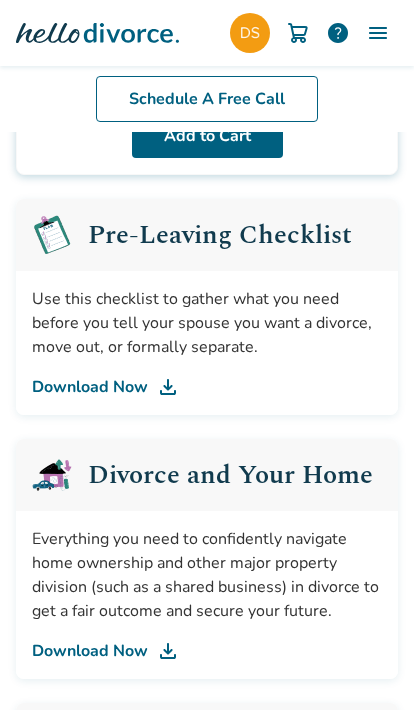 click on "Download Now" at bounding box center [207, 387] 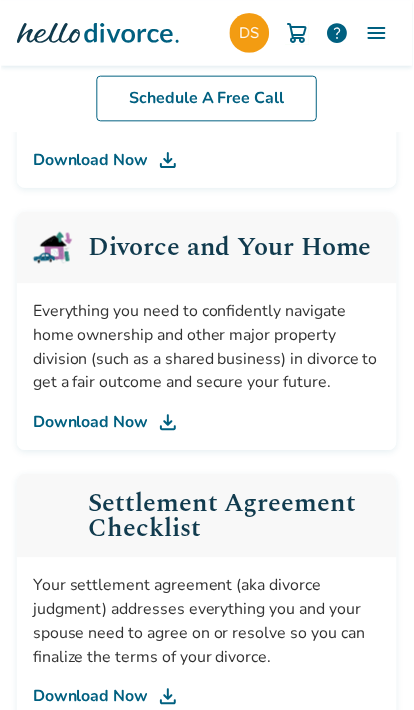scroll, scrollTop: 733, scrollLeft: 0, axis: vertical 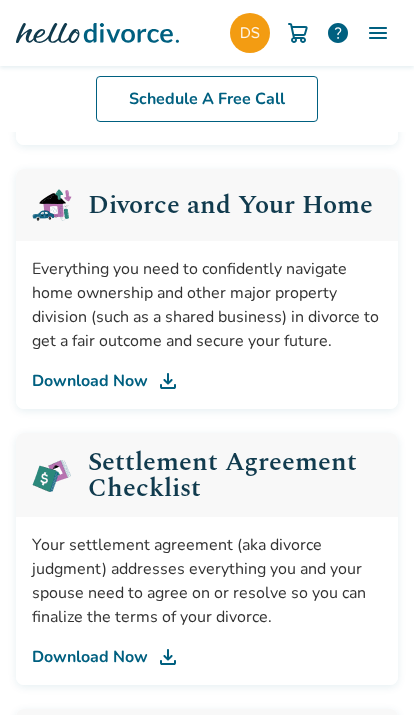 click on "Download Now" at bounding box center [207, 381] 